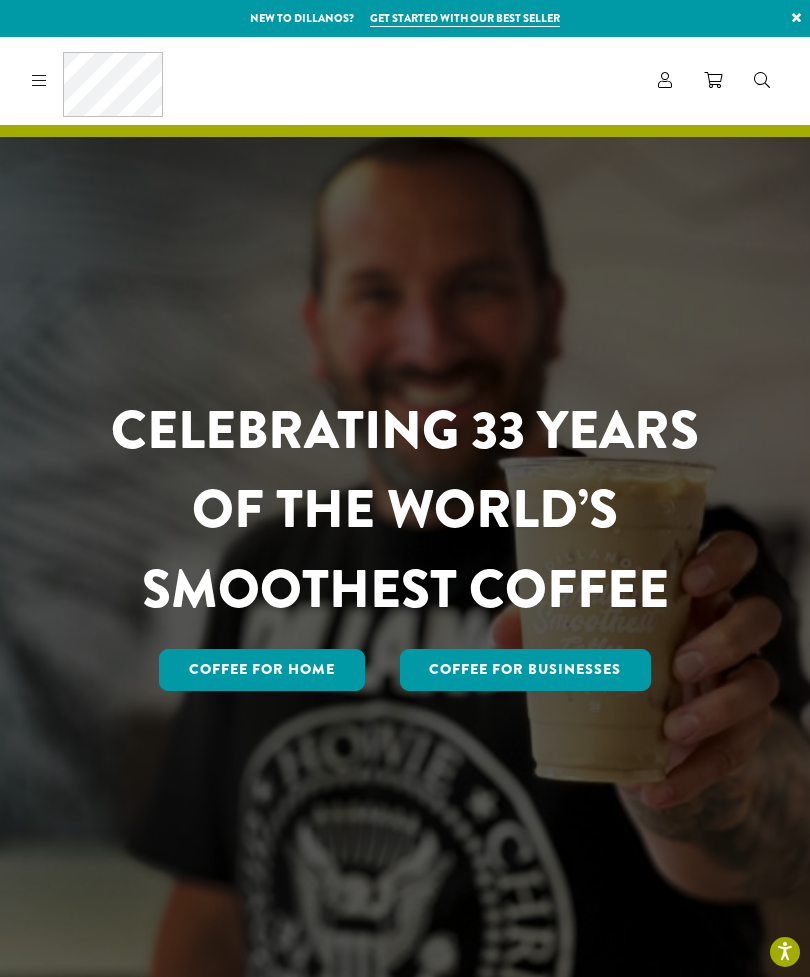 scroll, scrollTop: 0, scrollLeft: 0, axis: both 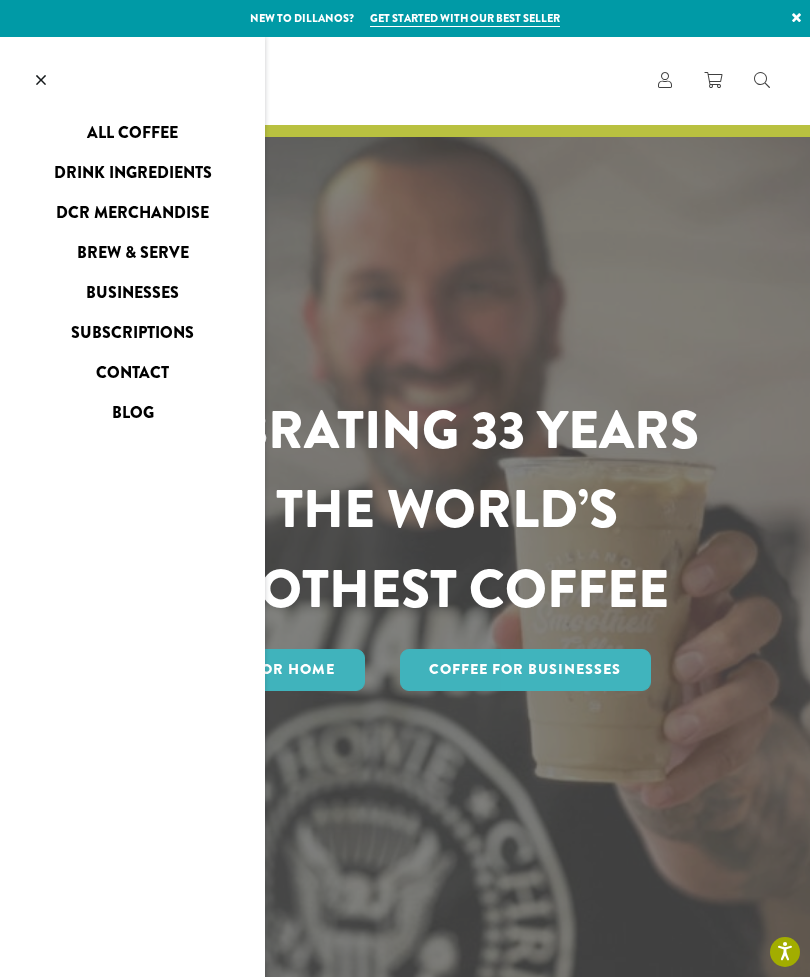 click on "All Coffee" at bounding box center [132, 133] 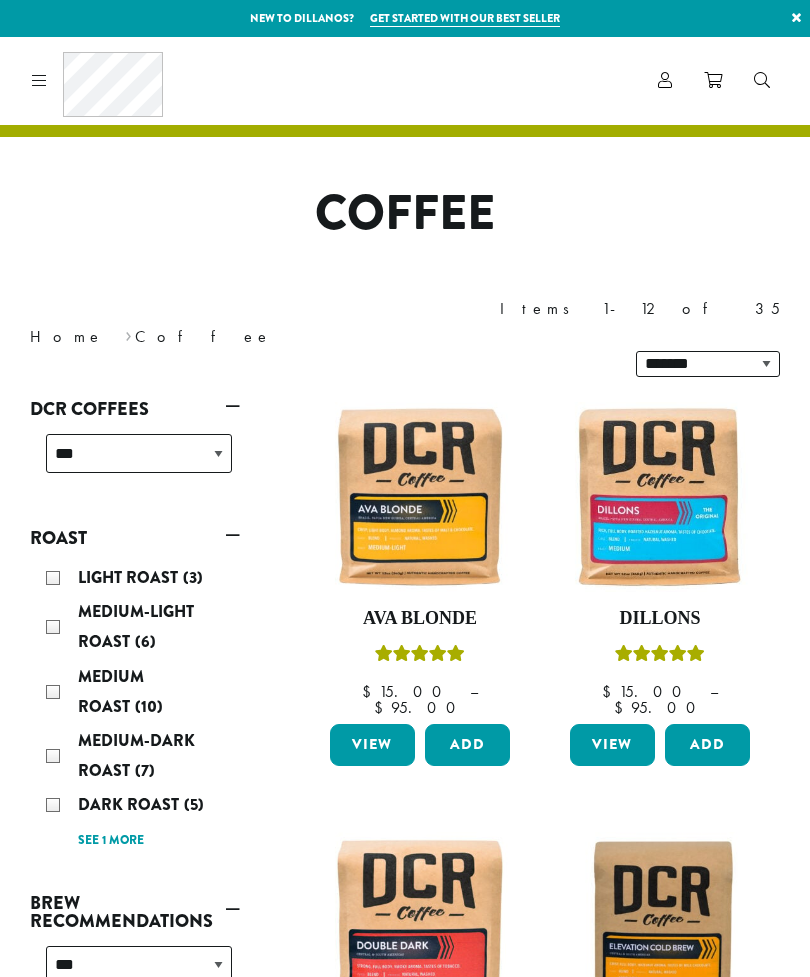 scroll, scrollTop: 0, scrollLeft: 0, axis: both 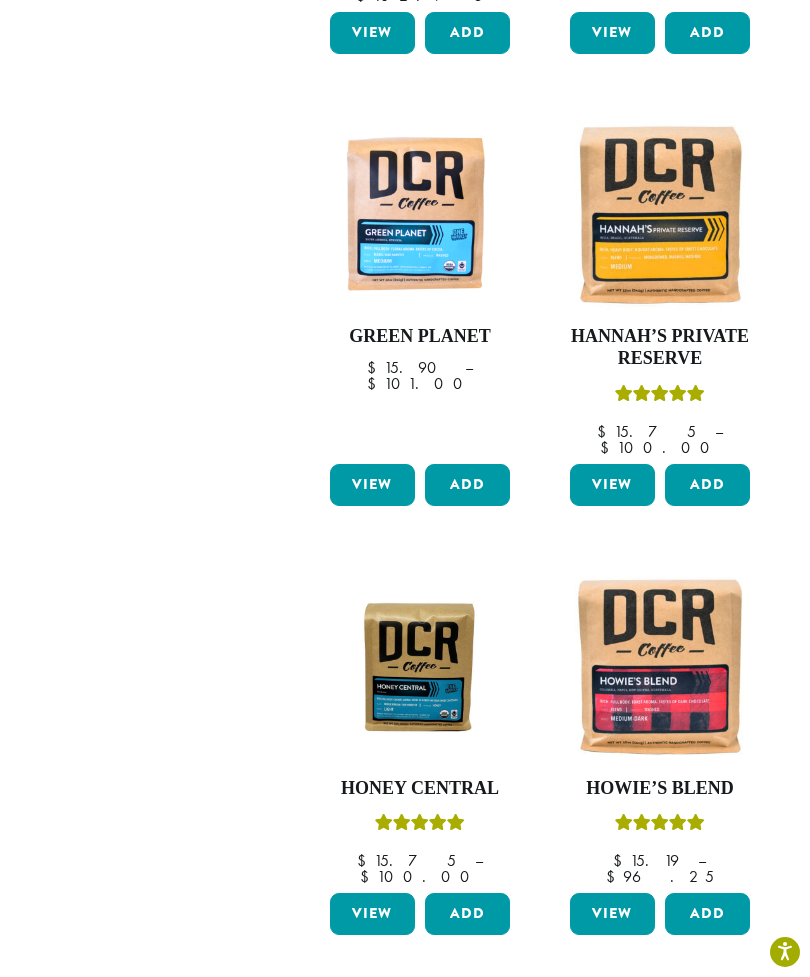 click on "Next »" at bounding box center [701, 1028] 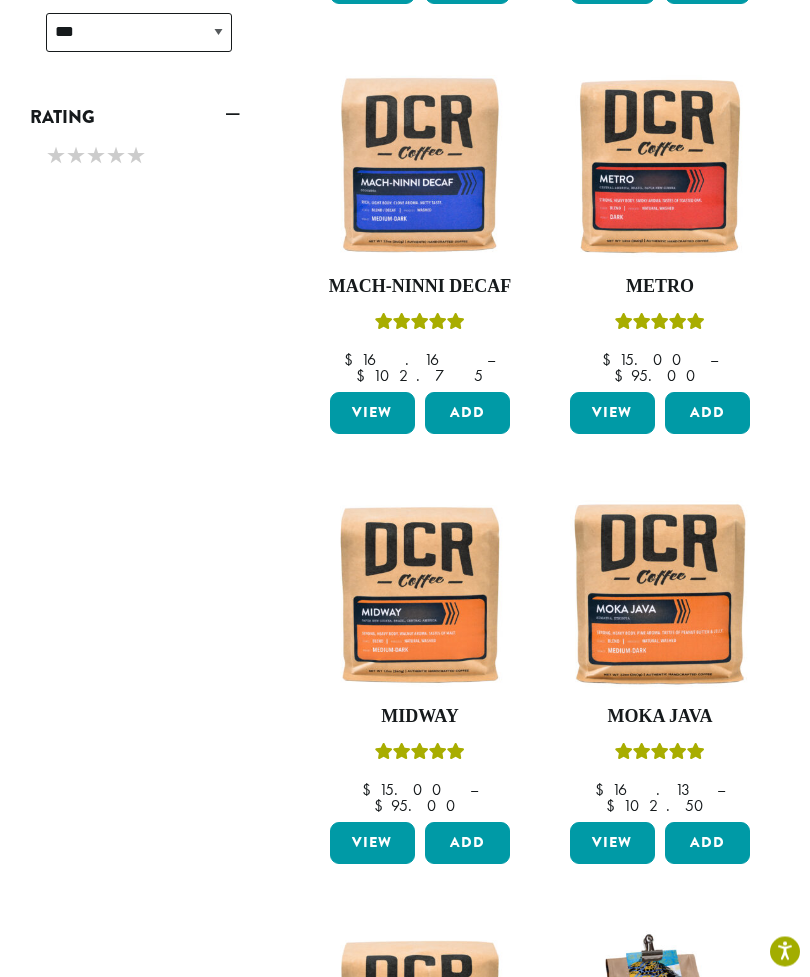 scroll, scrollTop: 1191, scrollLeft: 0, axis: vertical 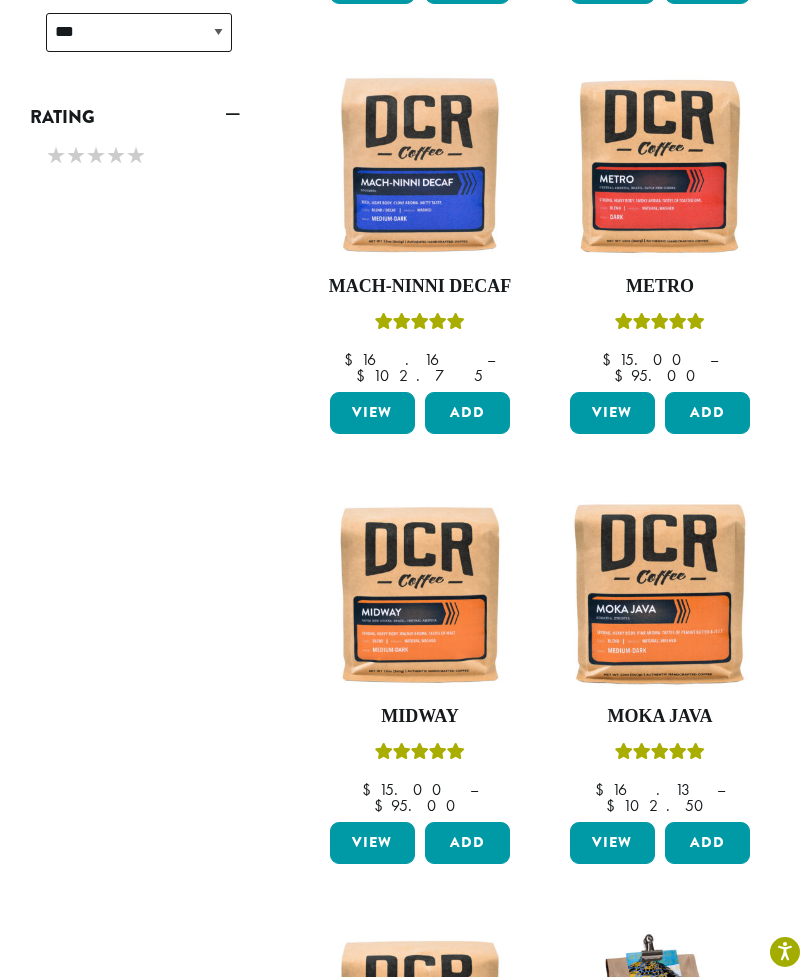 click at bounding box center [660, 595] 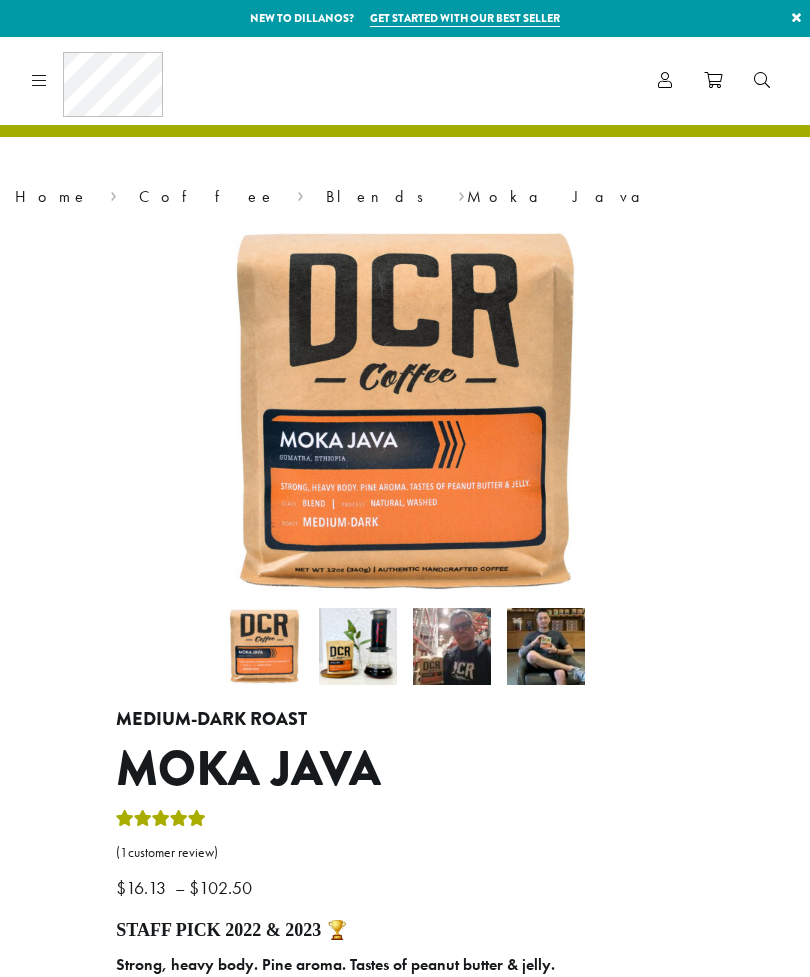scroll, scrollTop: 0, scrollLeft: 0, axis: both 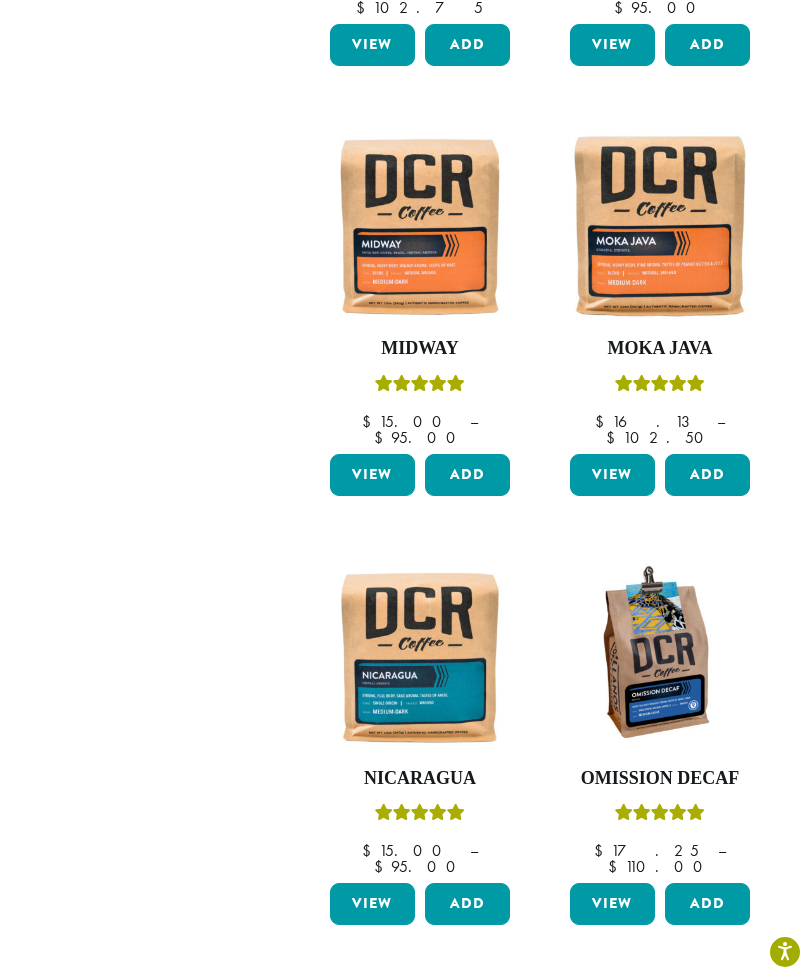 click at bounding box center (420, 657) 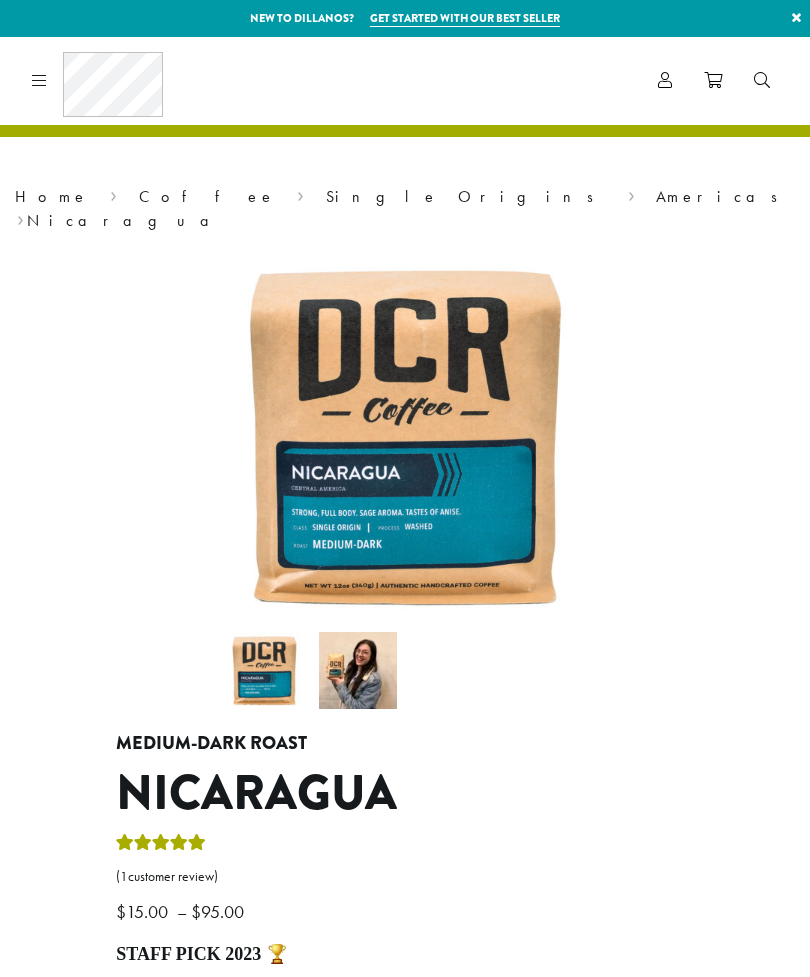 scroll, scrollTop: 0, scrollLeft: 0, axis: both 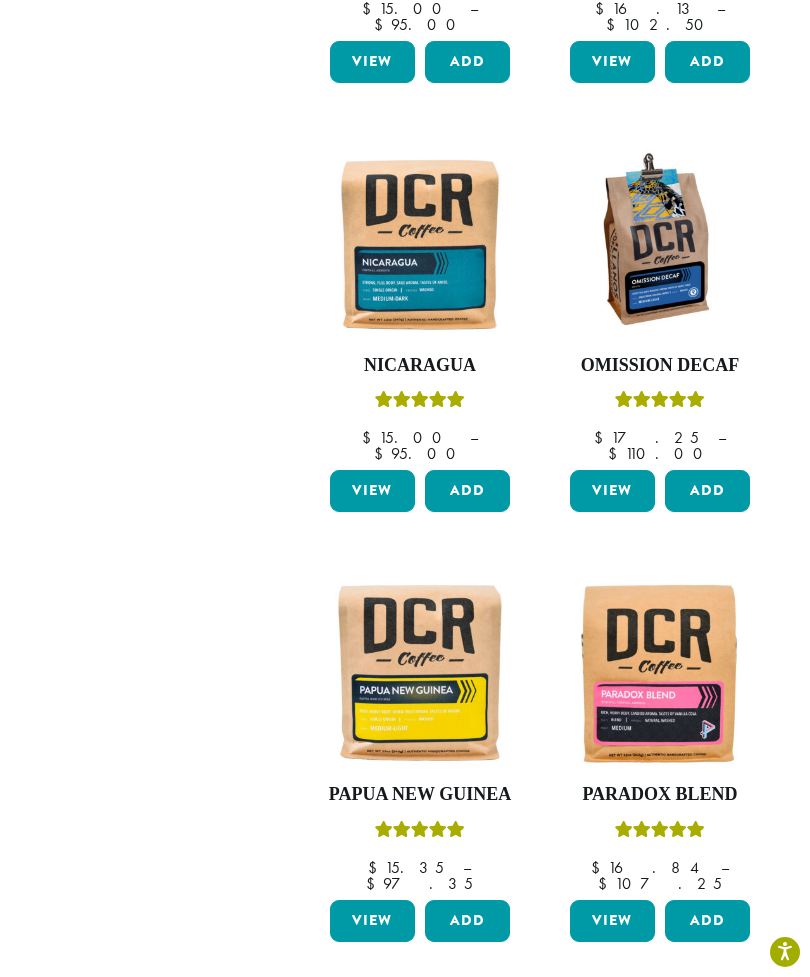 click on "Next »" at bounding box center [701, 1035] 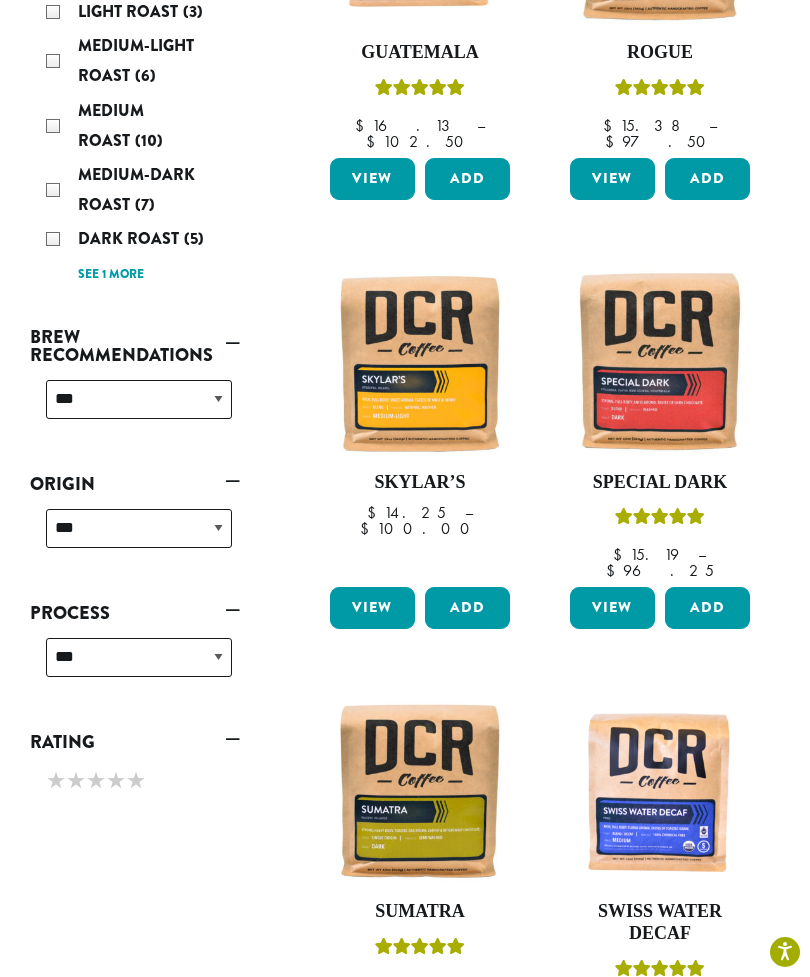scroll, scrollTop: 122, scrollLeft: 0, axis: vertical 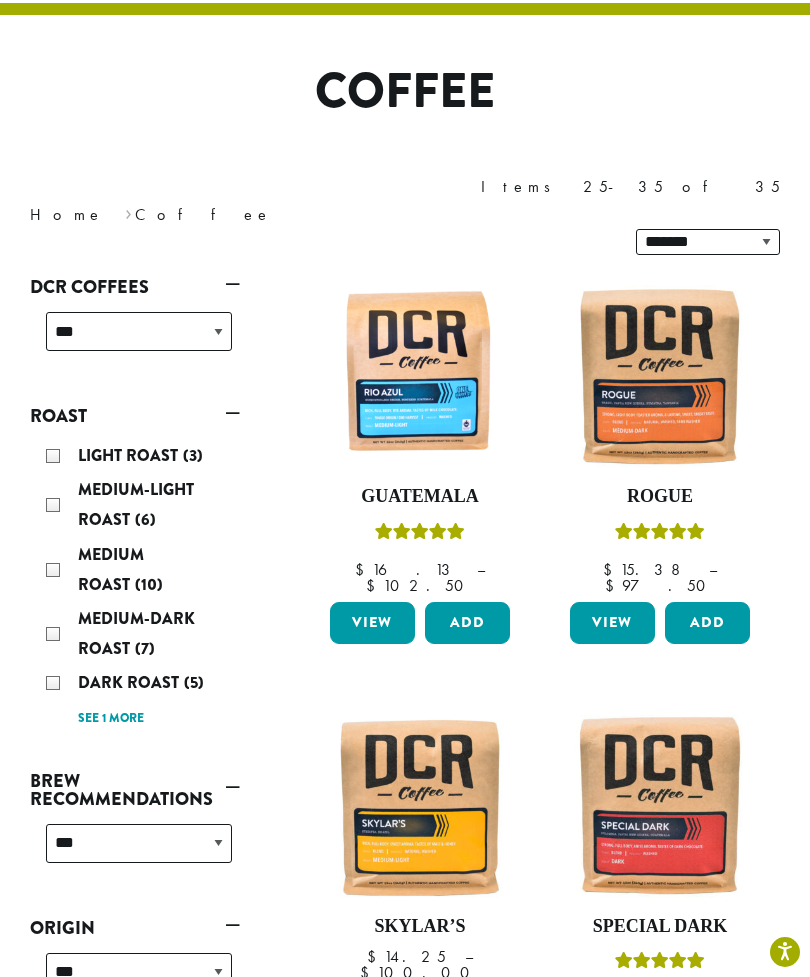 click at bounding box center [660, 375] 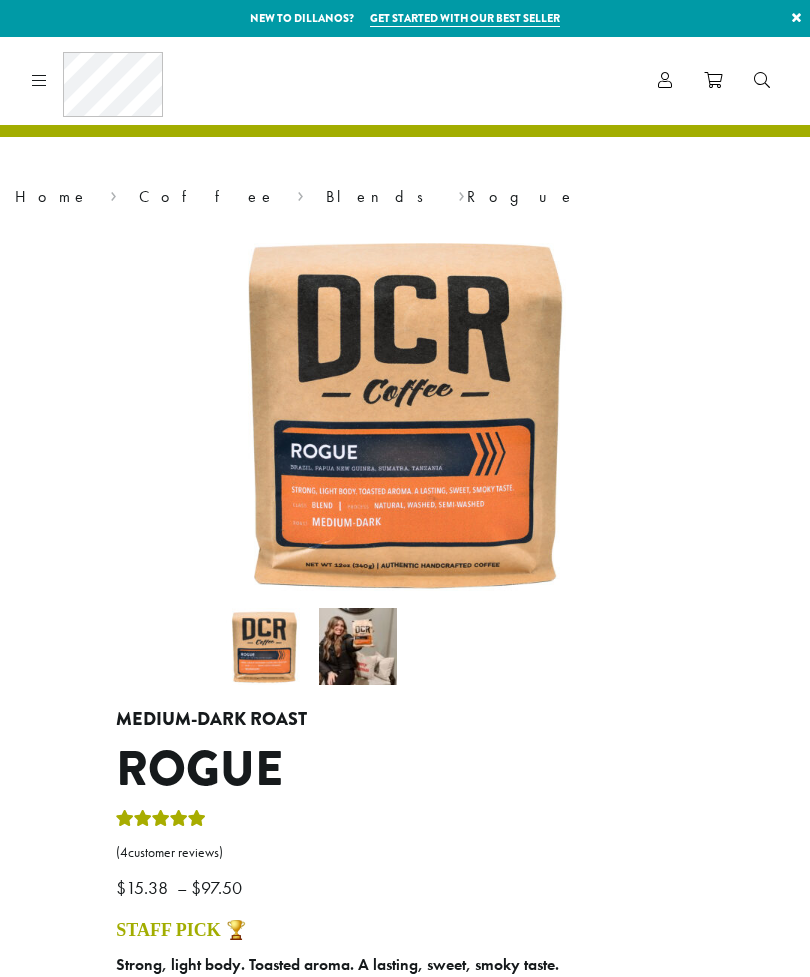 scroll, scrollTop: 0, scrollLeft: 0, axis: both 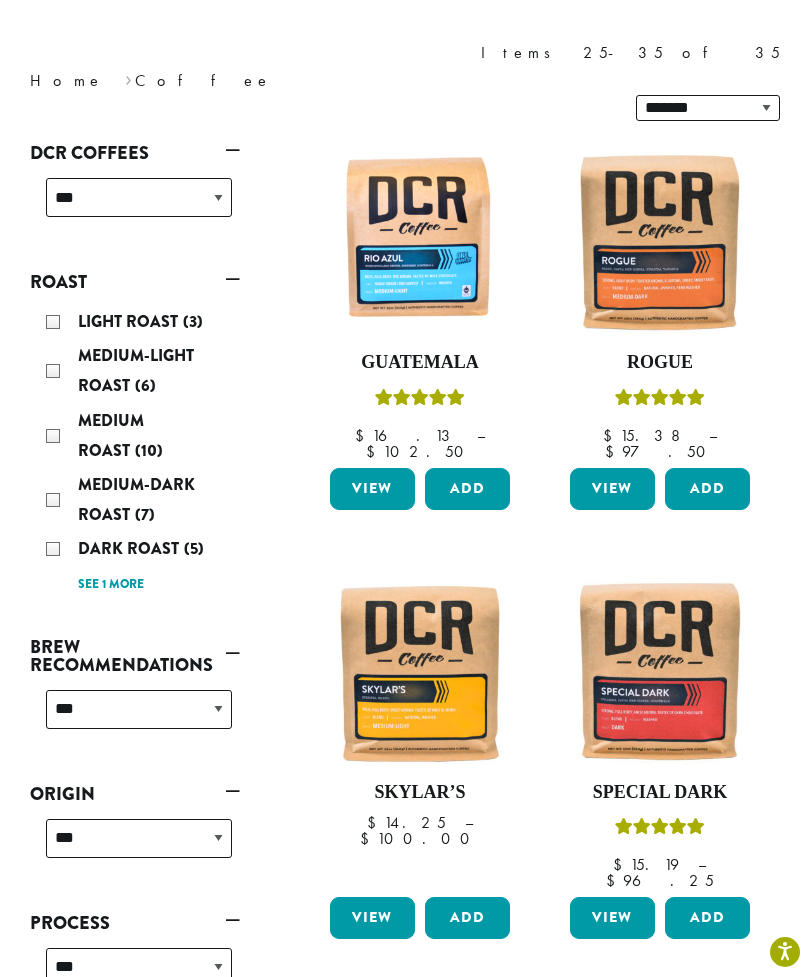 click at bounding box center [420, 671] 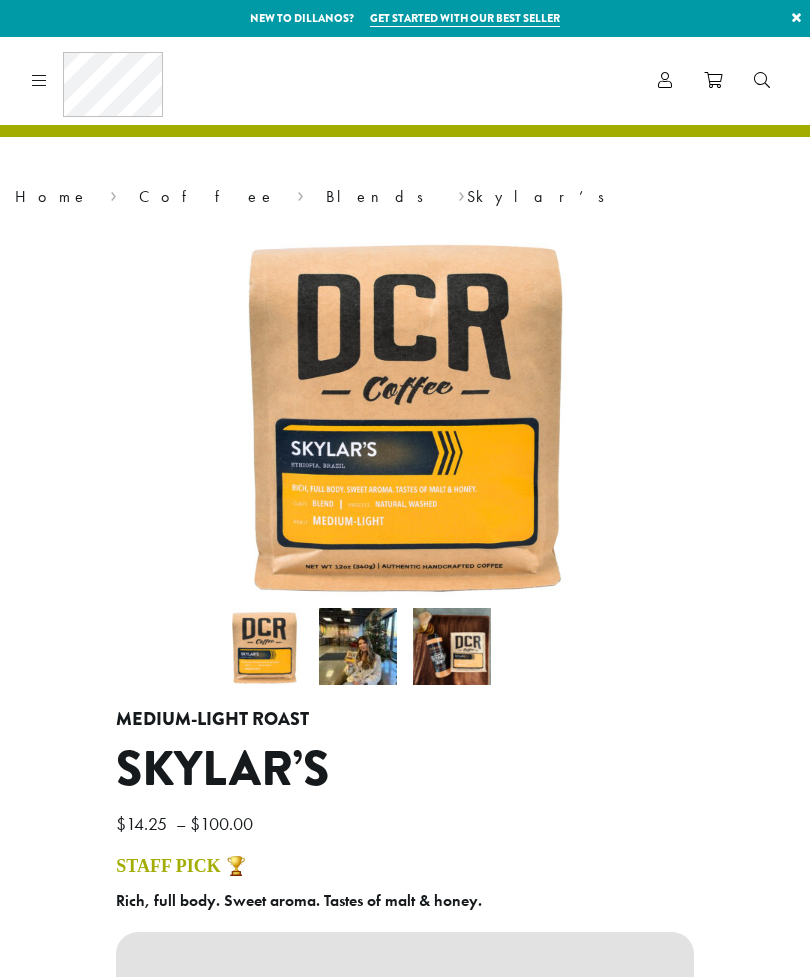 scroll, scrollTop: 0, scrollLeft: 0, axis: both 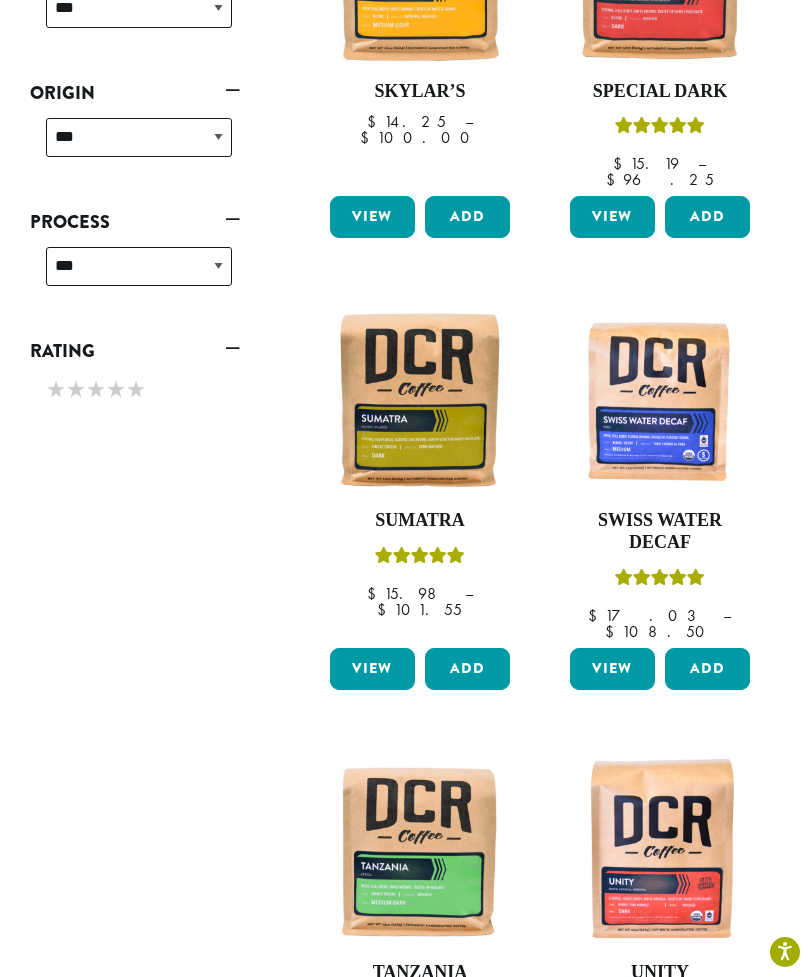 click at bounding box center [420, 851] 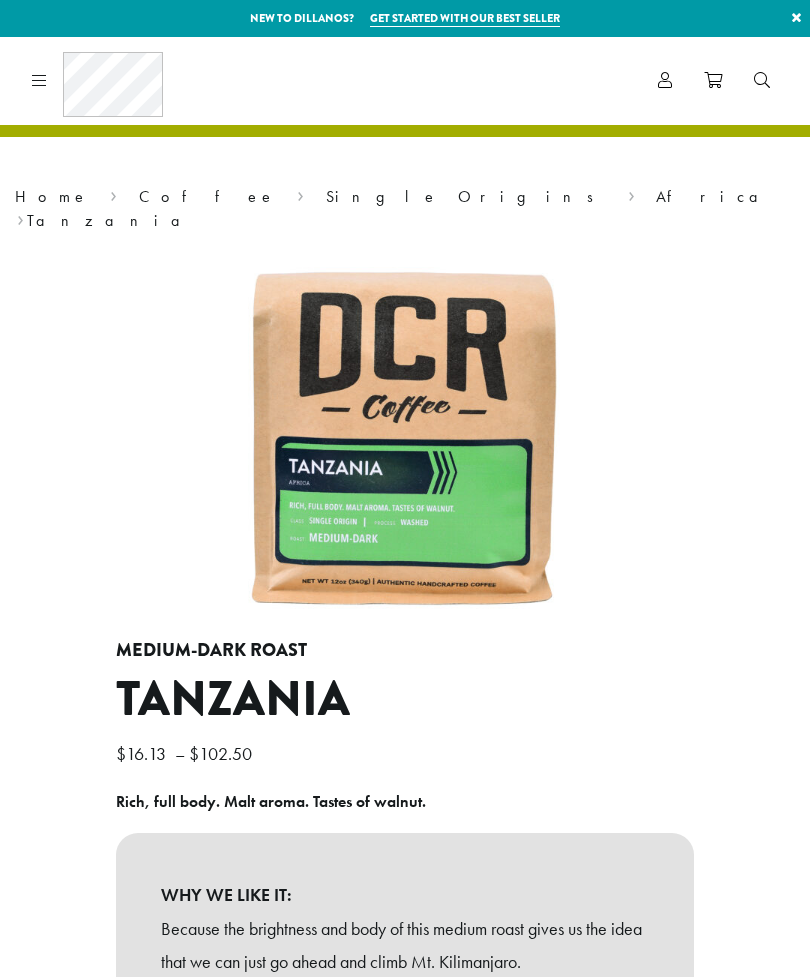 scroll, scrollTop: 0, scrollLeft: 0, axis: both 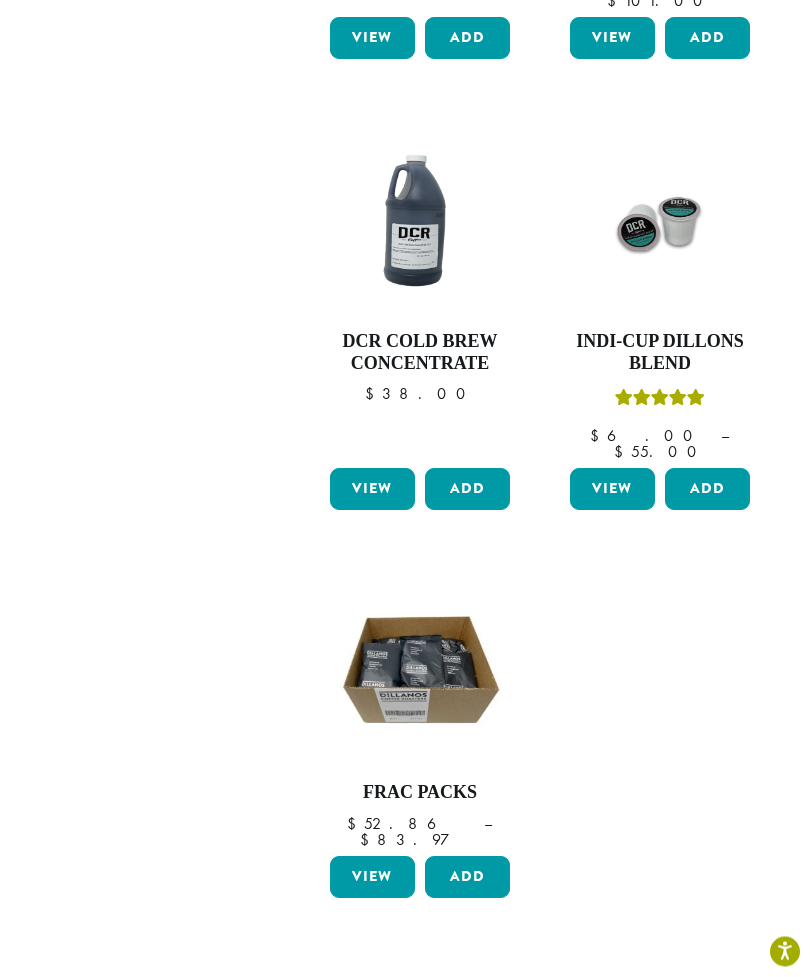 click on "1" at bounding box center (697, 992) 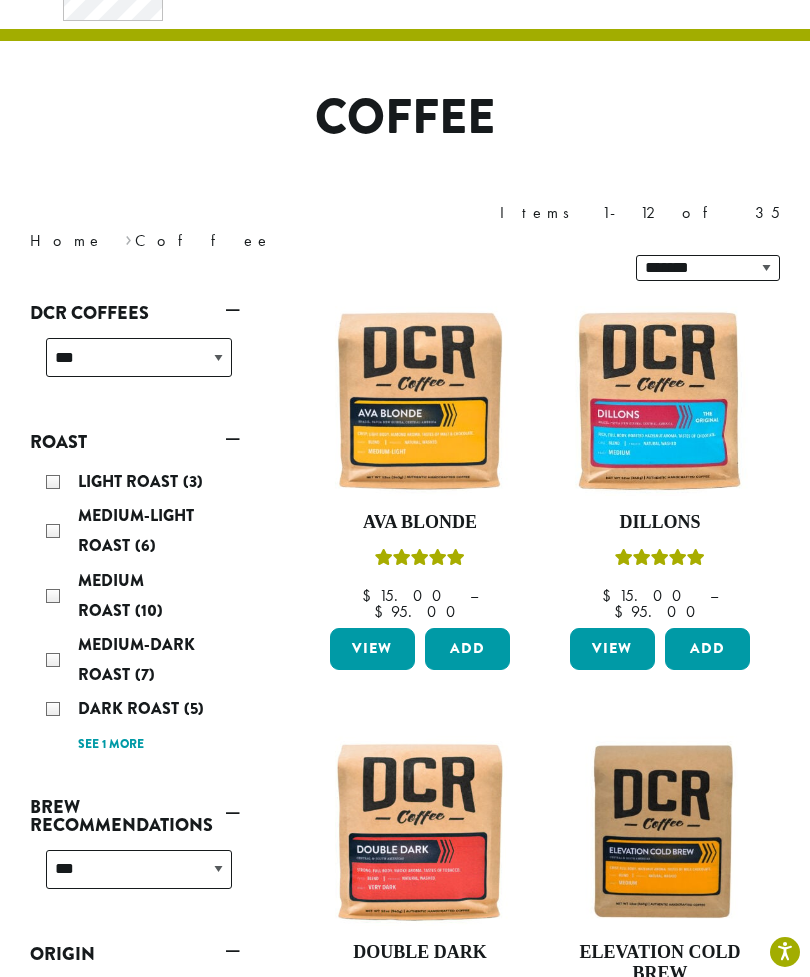 scroll, scrollTop: 95, scrollLeft: 0, axis: vertical 